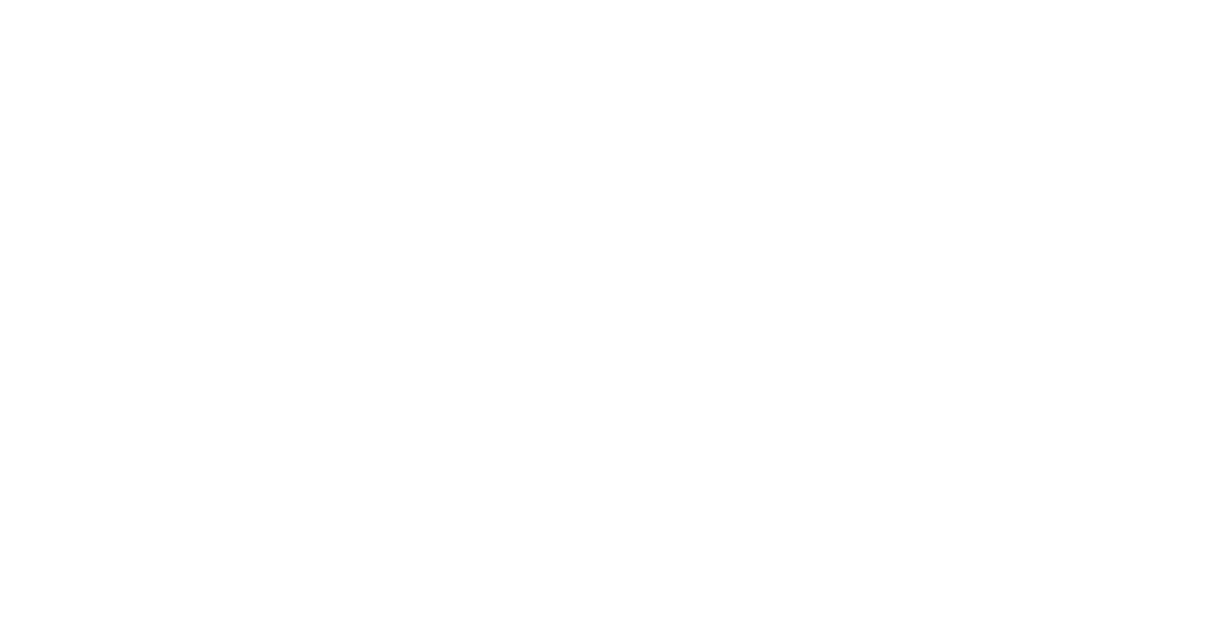 scroll, scrollTop: 0, scrollLeft: 0, axis: both 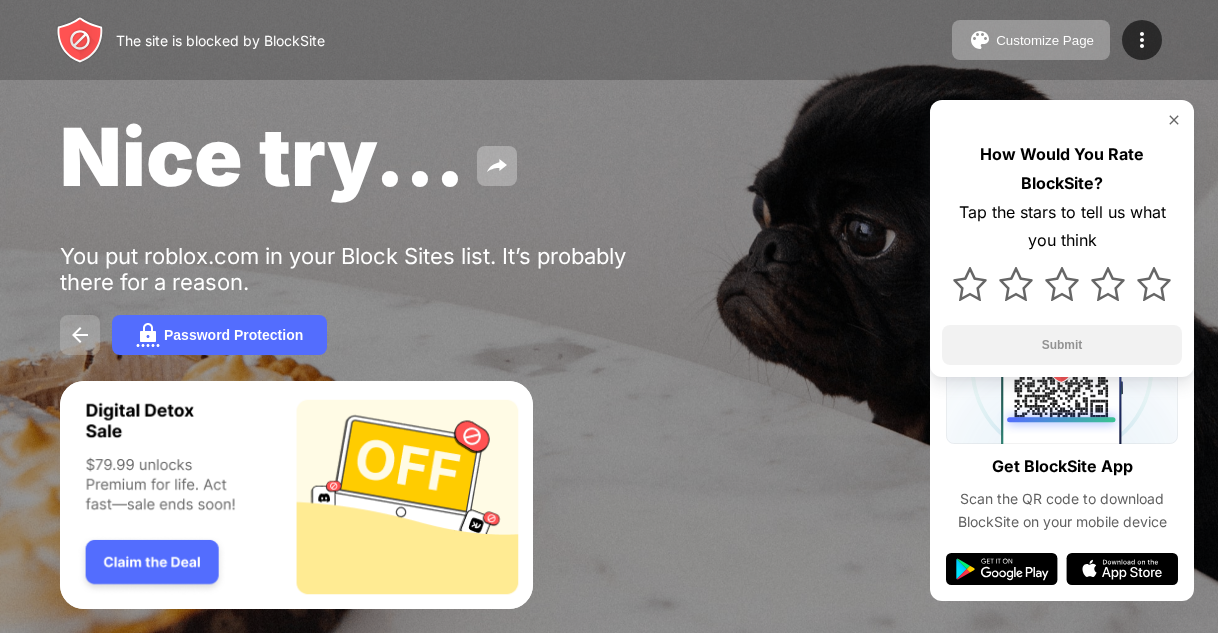 click at bounding box center [80, 335] 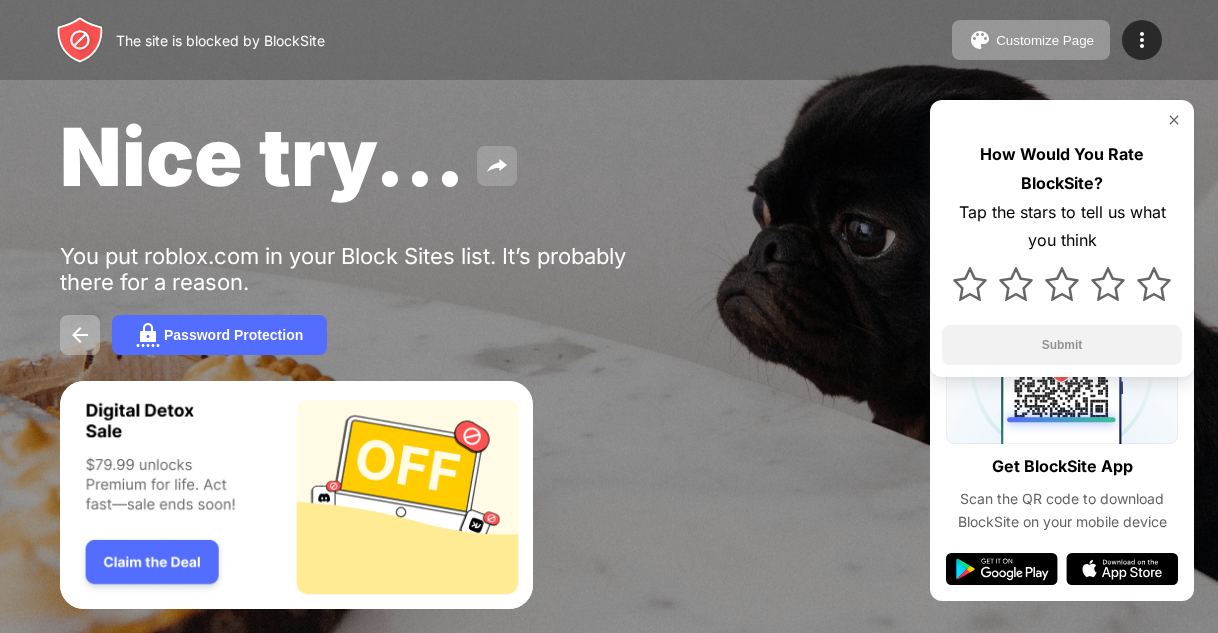 click at bounding box center (497, 166) 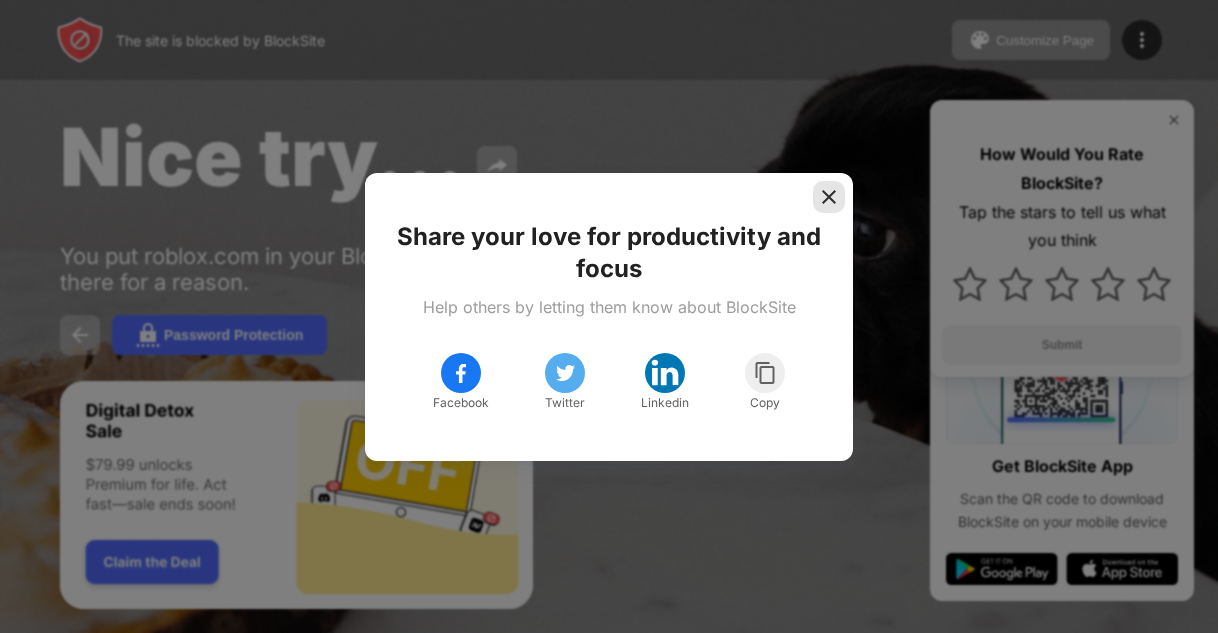 click at bounding box center (829, 197) 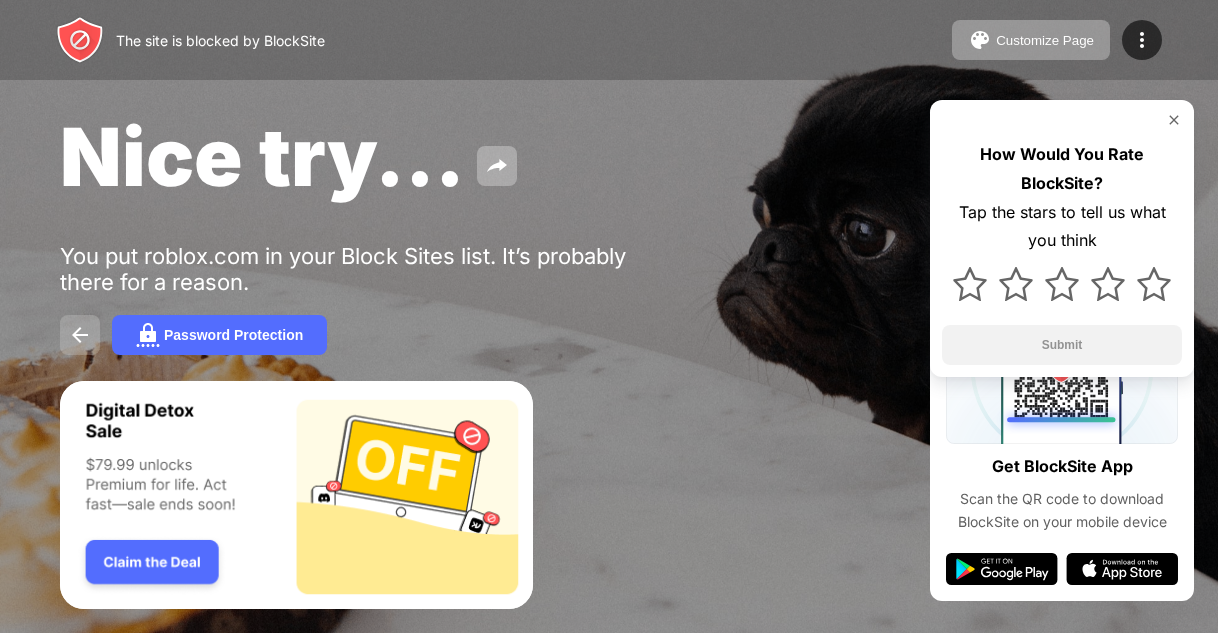 click at bounding box center [80, 335] 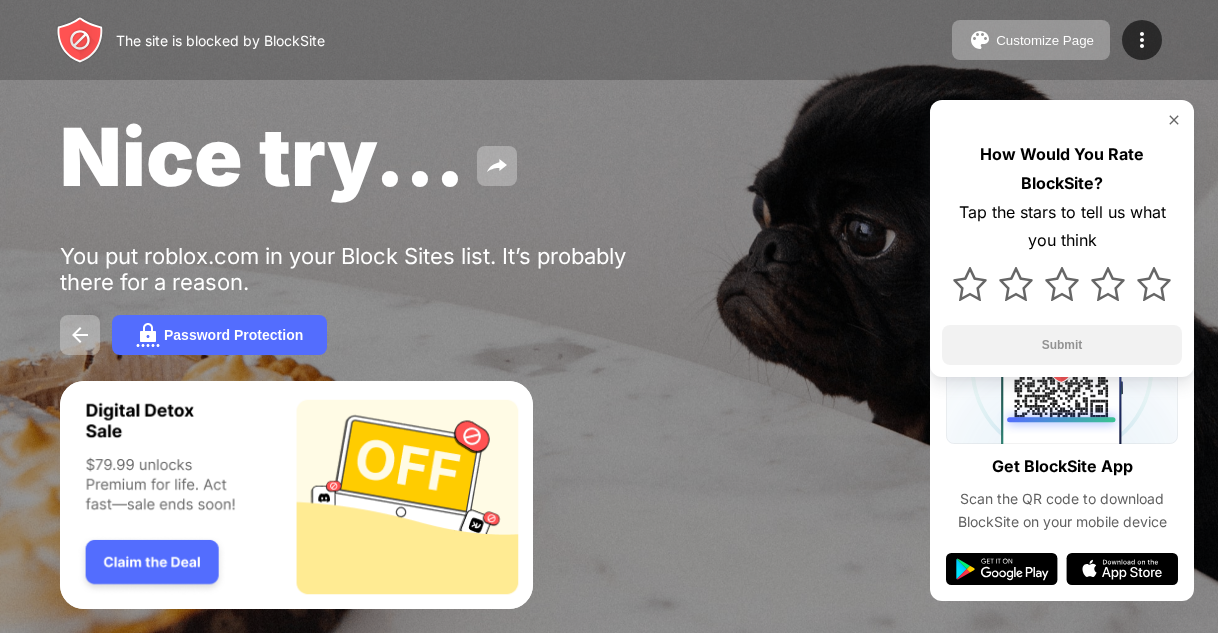 click at bounding box center (1174, 120) 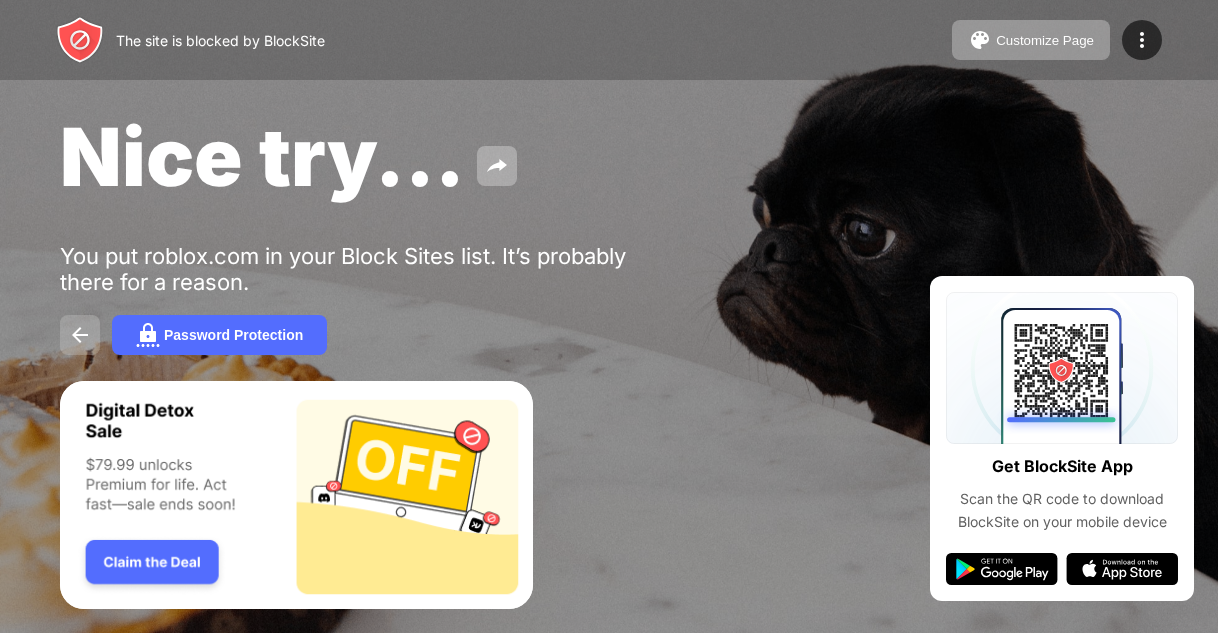 click at bounding box center (80, 335) 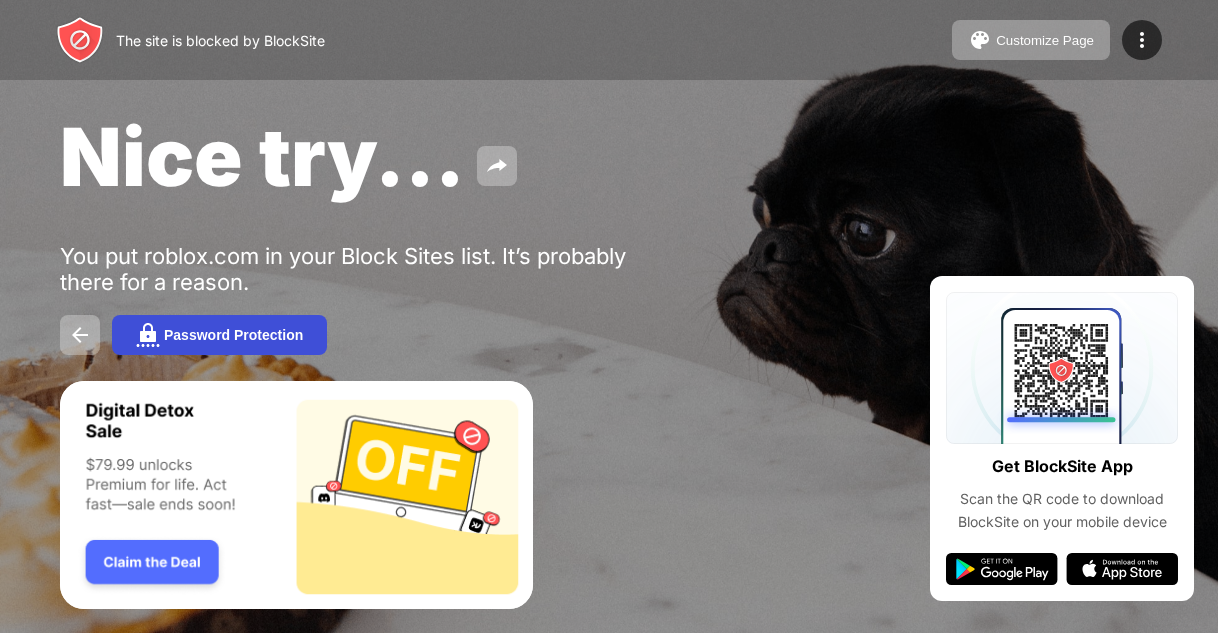 click at bounding box center [148, 335] 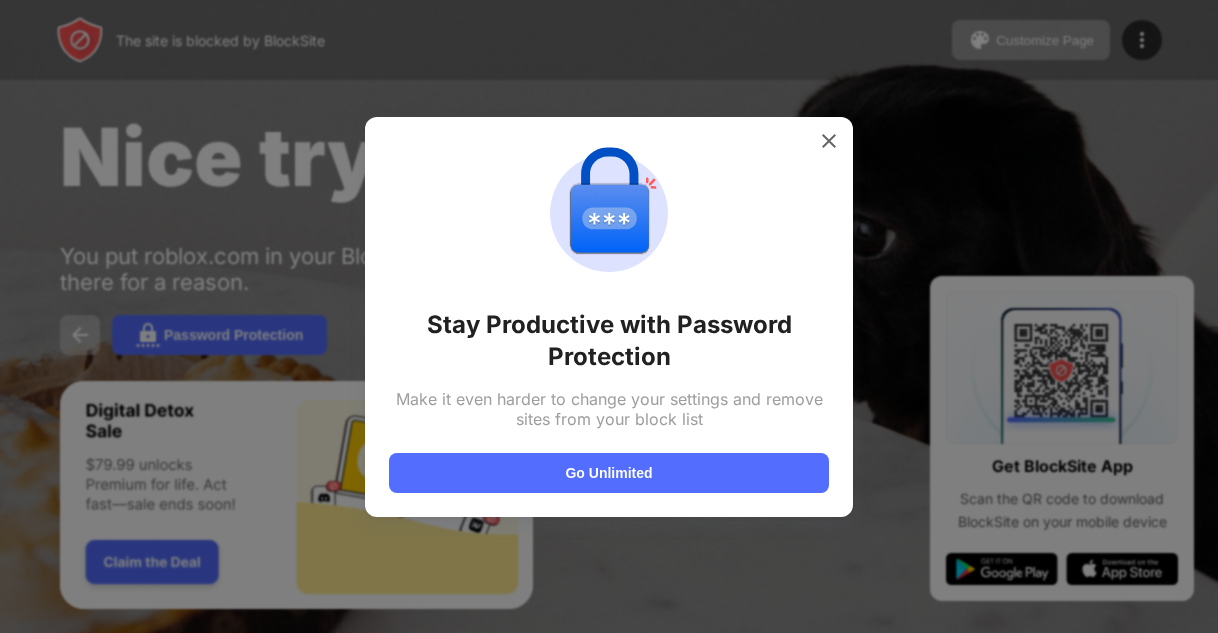 drag, startPoint x: 533, startPoint y: 466, endPoint x: 826, endPoint y: 221, distance: 381.93454 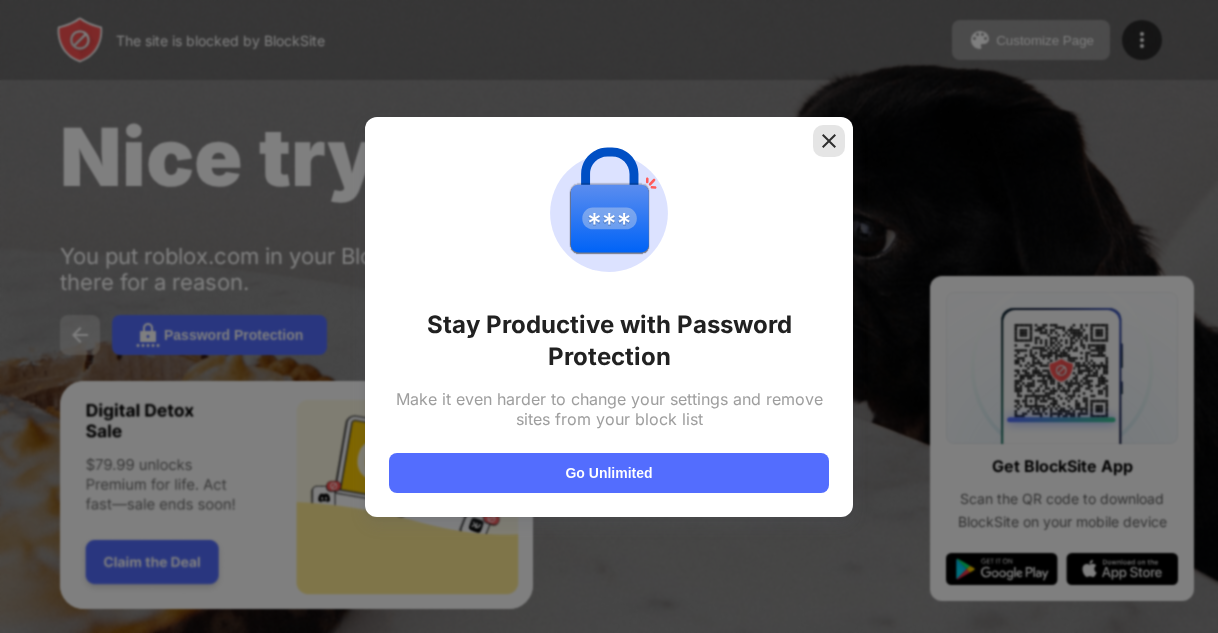 click at bounding box center (829, 141) 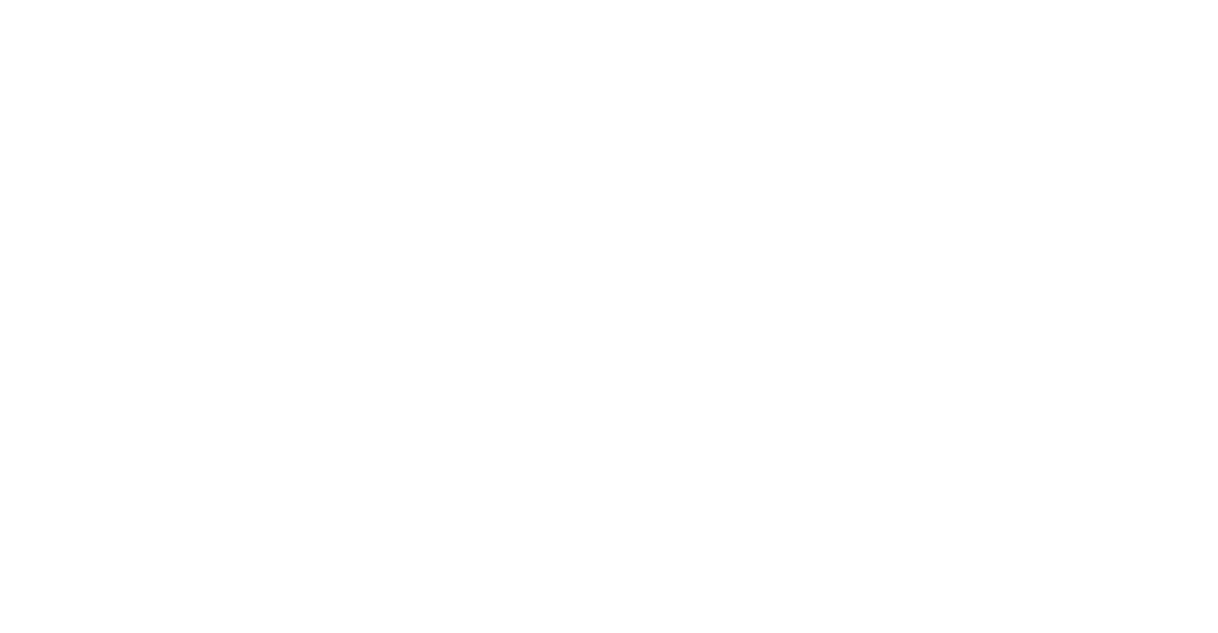 scroll, scrollTop: 0, scrollLeft: 0, axis: both 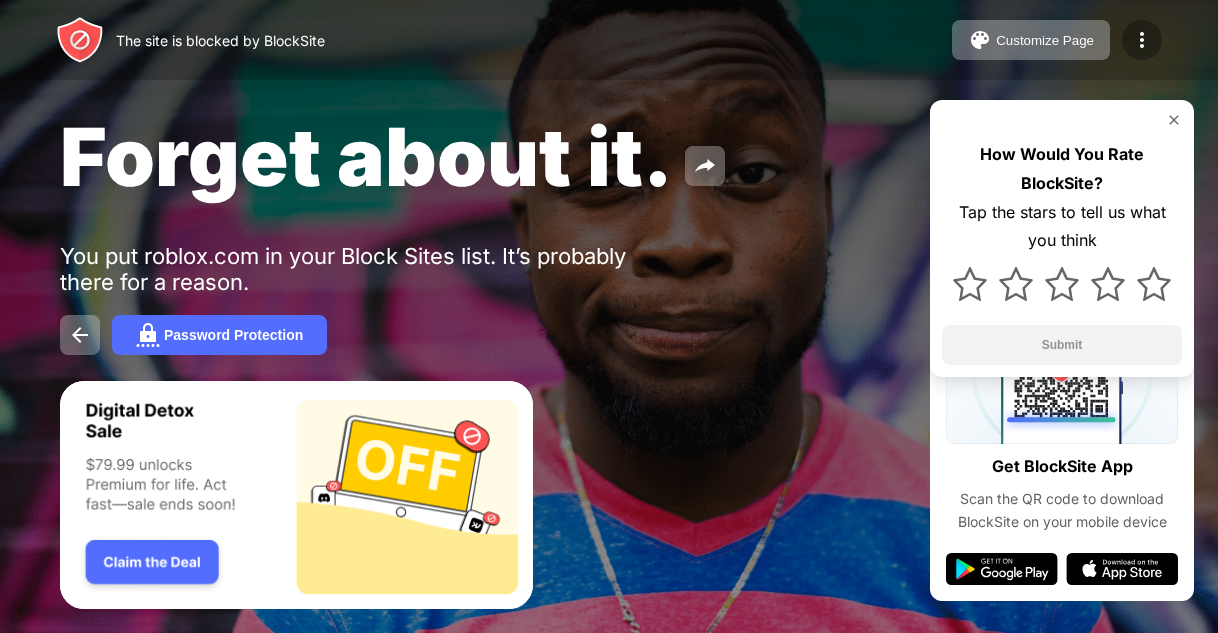 click at bounding box center [1142, 40] 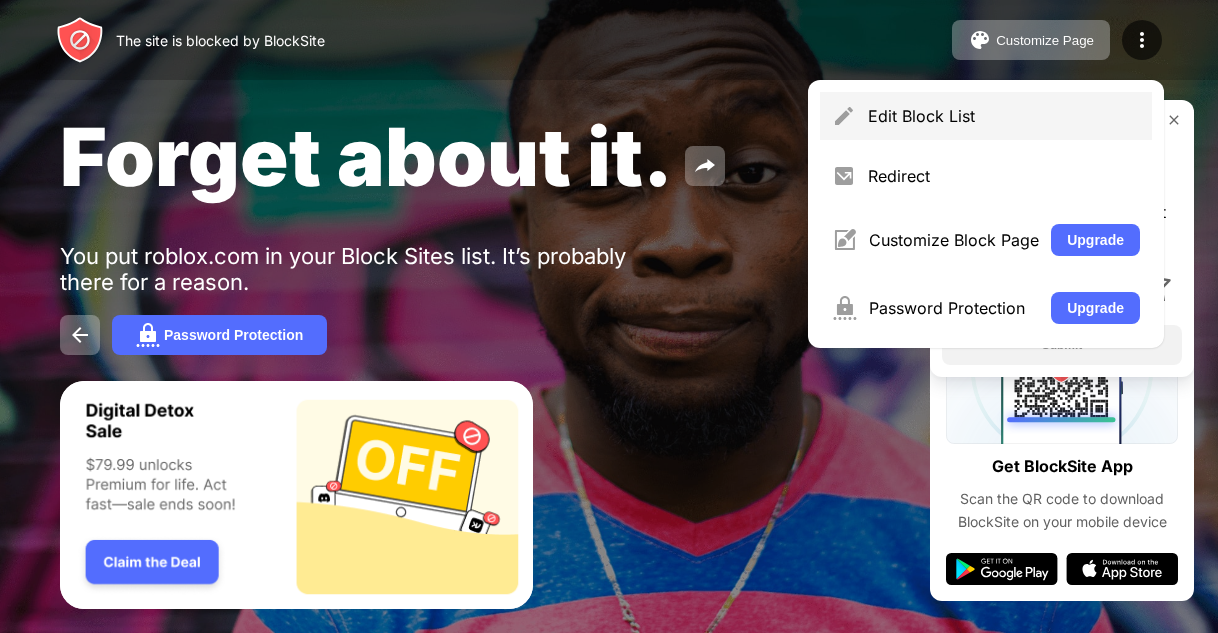 click on "Edit Block List" at bounding box center (1004, 116) 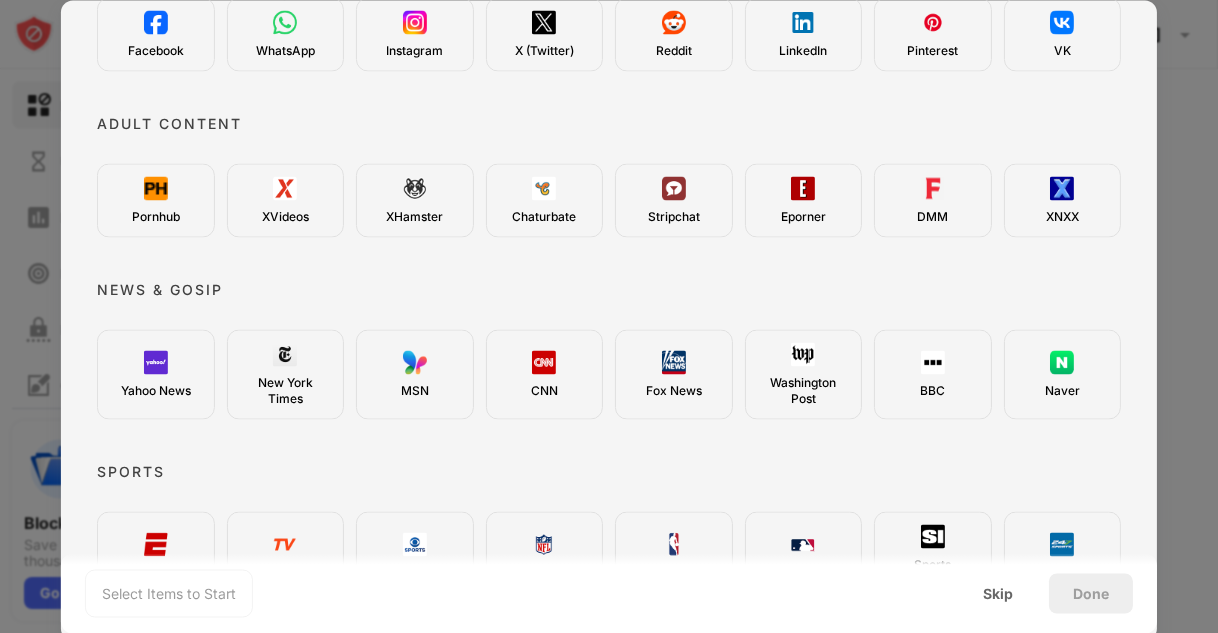scroll, scrollTop: 0, scrollLeft: 0, axis: both 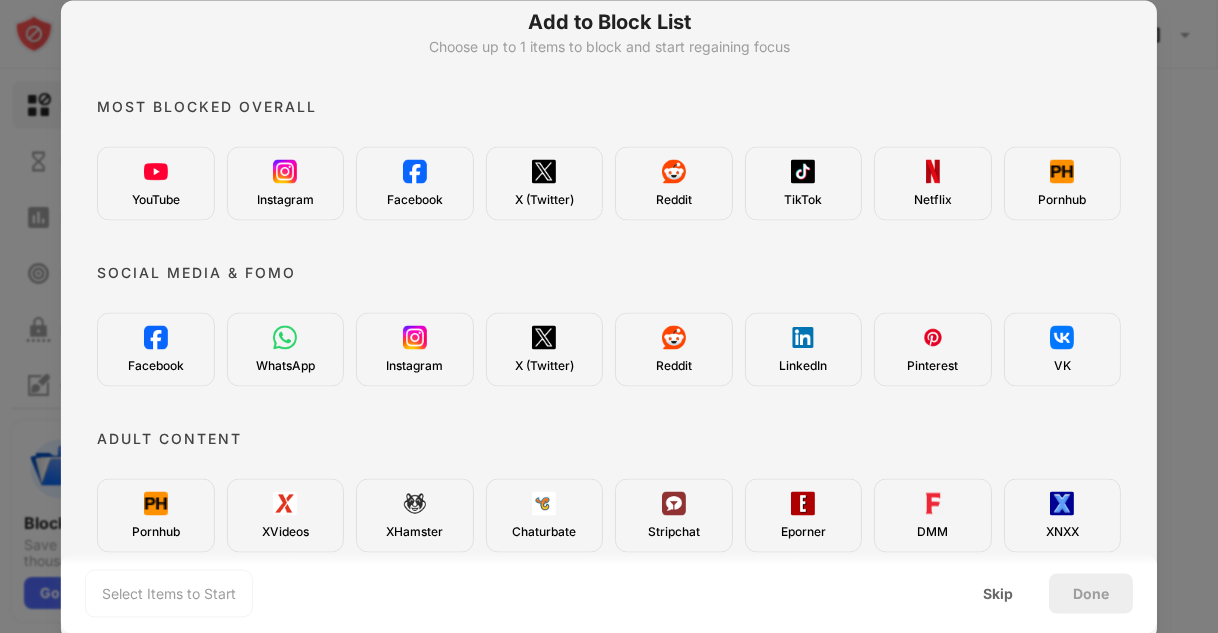 click at bounding box center (609, 316) 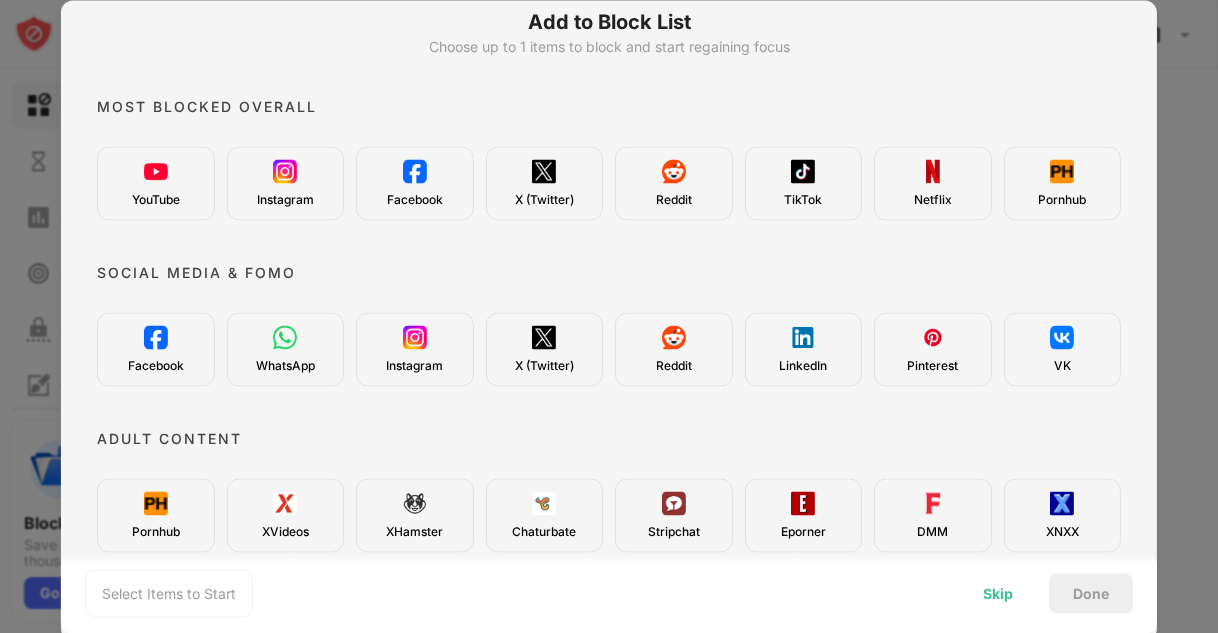 click on "Skip" at bounding box center (998, 593) 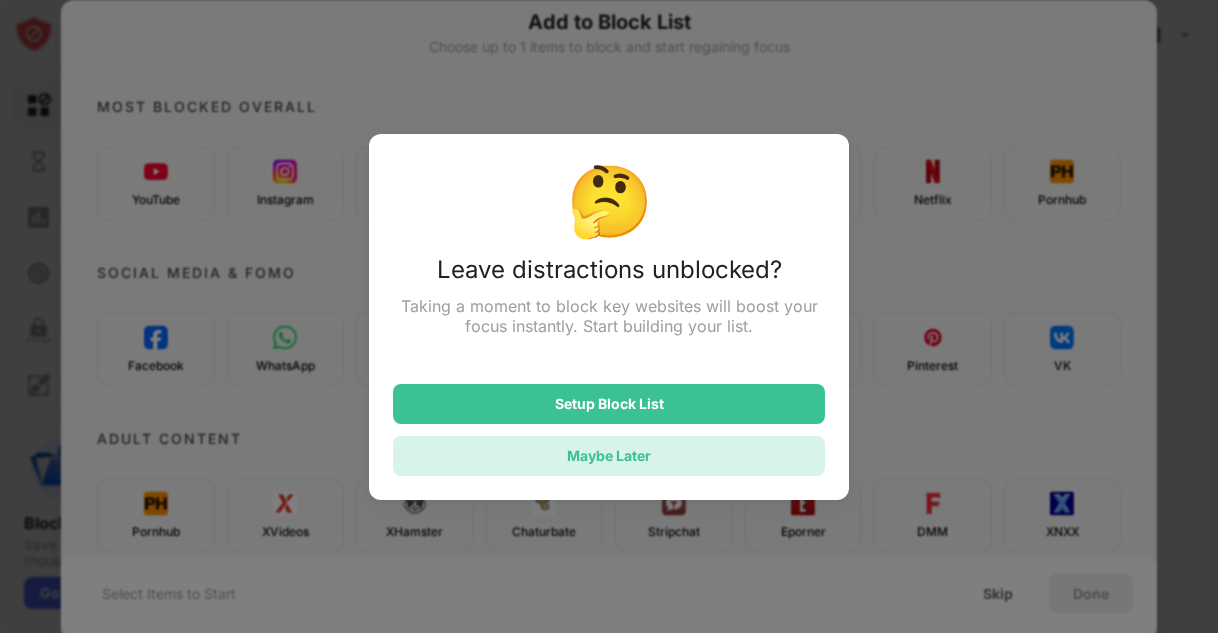 click on "Maybe Later" at bounding box center [609, 456] 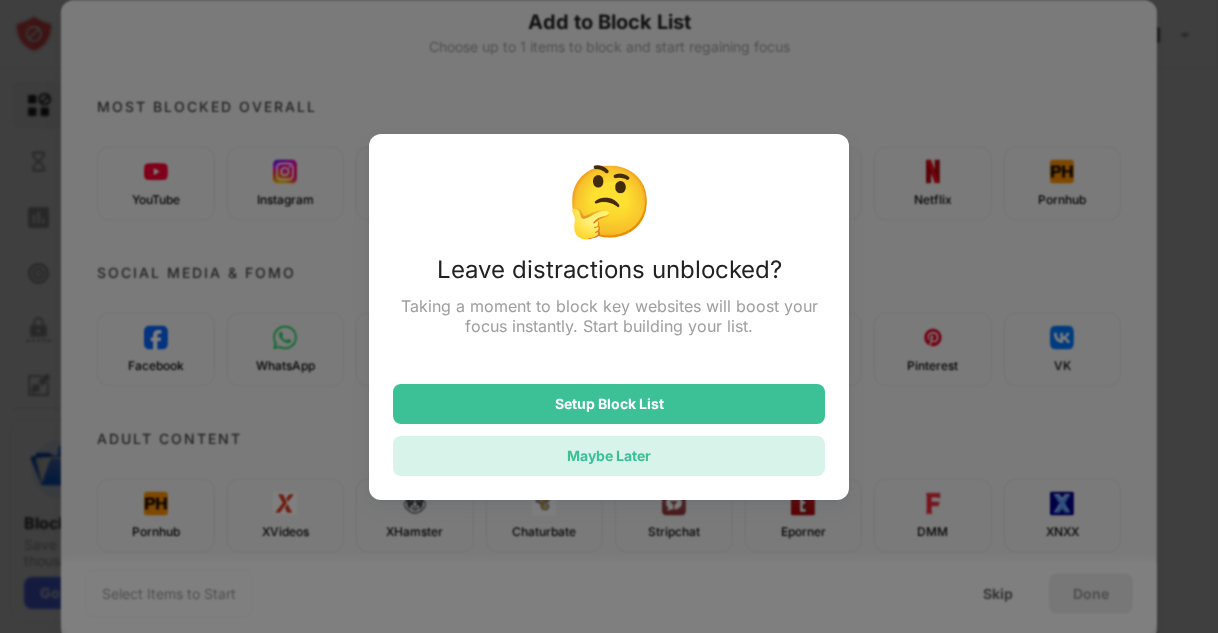 scroll, scrollTop: 0, scrollLeft: 0, axis: both 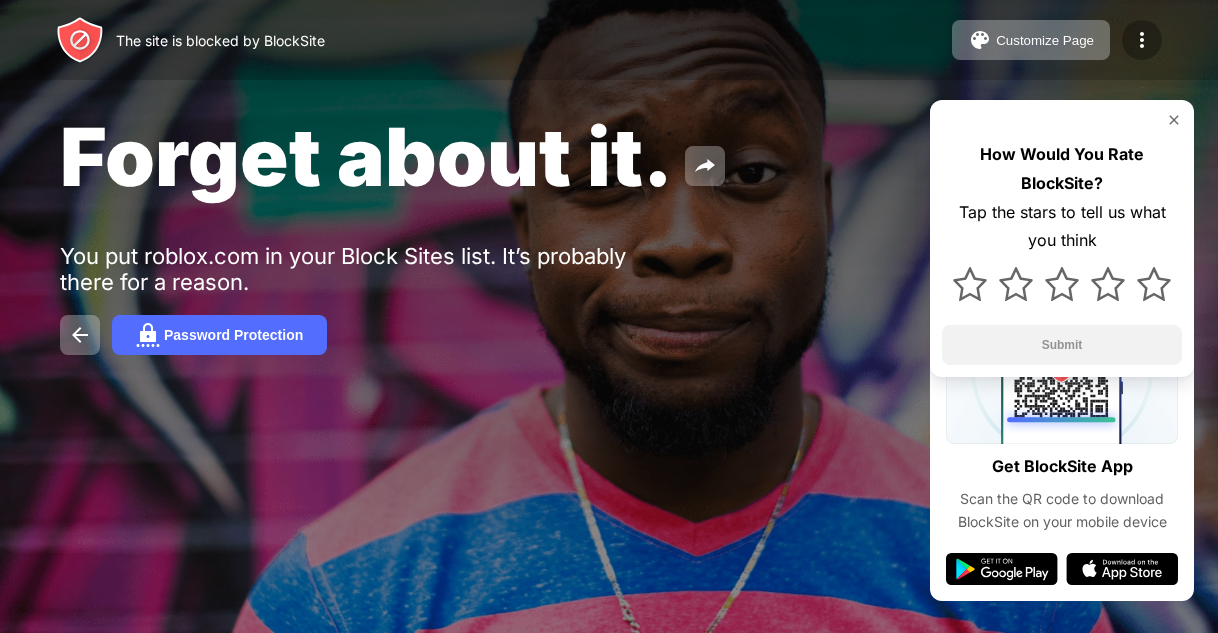 click at bounding box center (1142, 40) 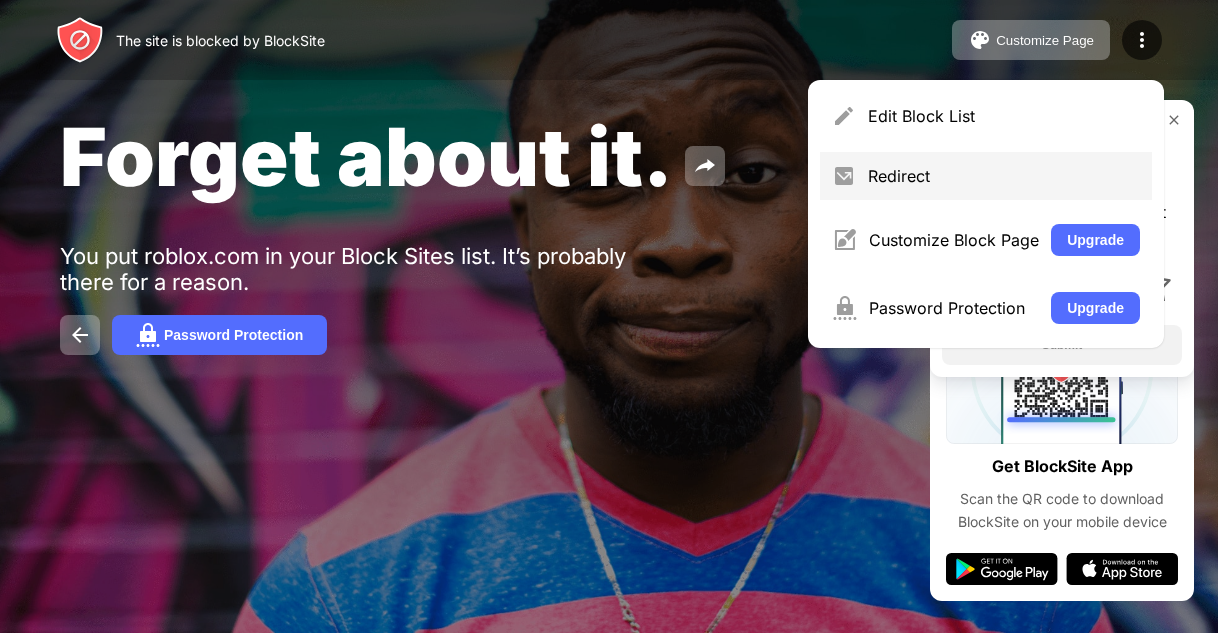 click on "Redirect" at bounding box center [1004, 176] 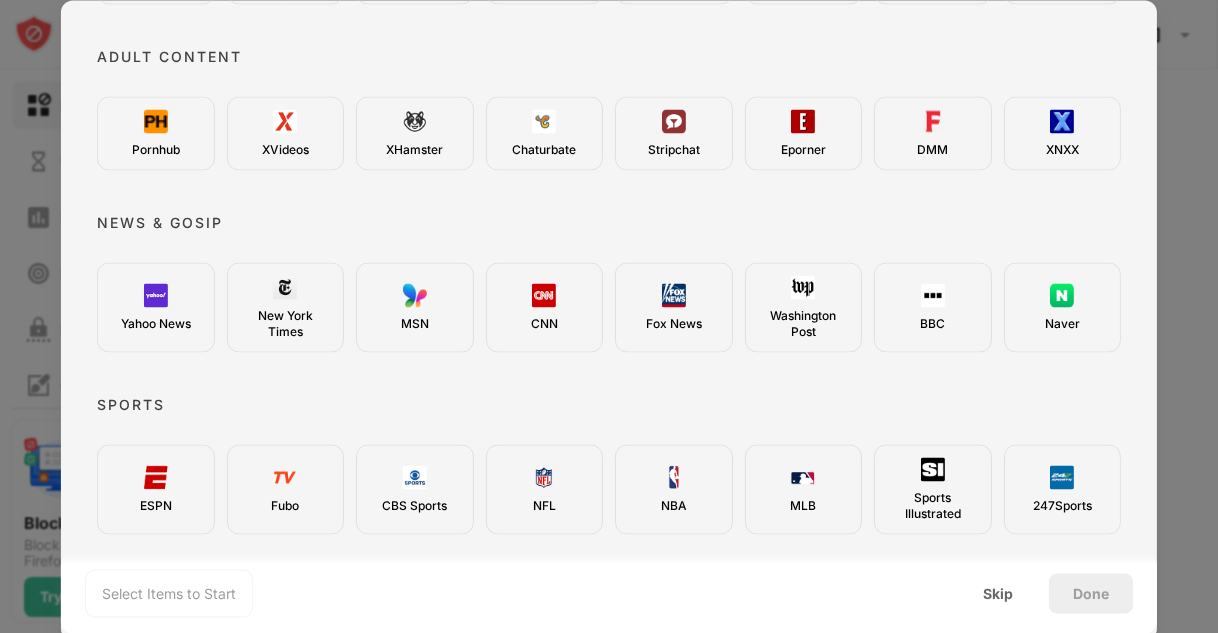 scroll, scrollTop: 200, scrollLeft: 0, axis: vertical 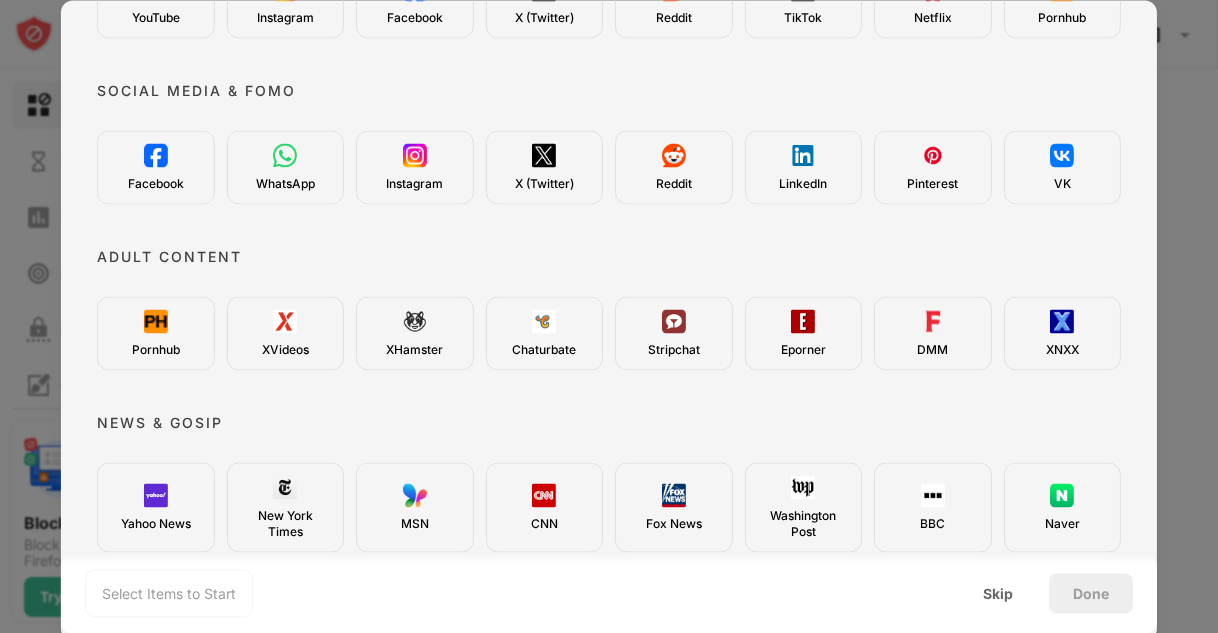 drag, startPoint x: 1195, startPoint y: 55, endPoint x: 1194, endPoint y: 24, distance: 31.016125 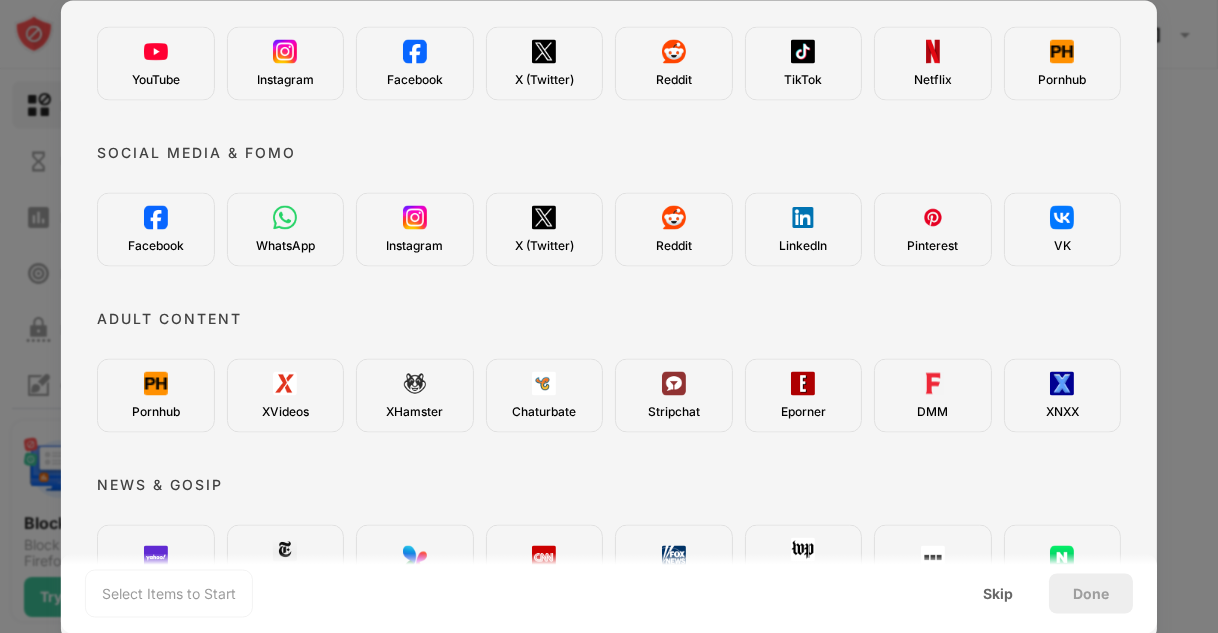 scroll, scrollTop: 0, scrollLeft: 0, axis: both 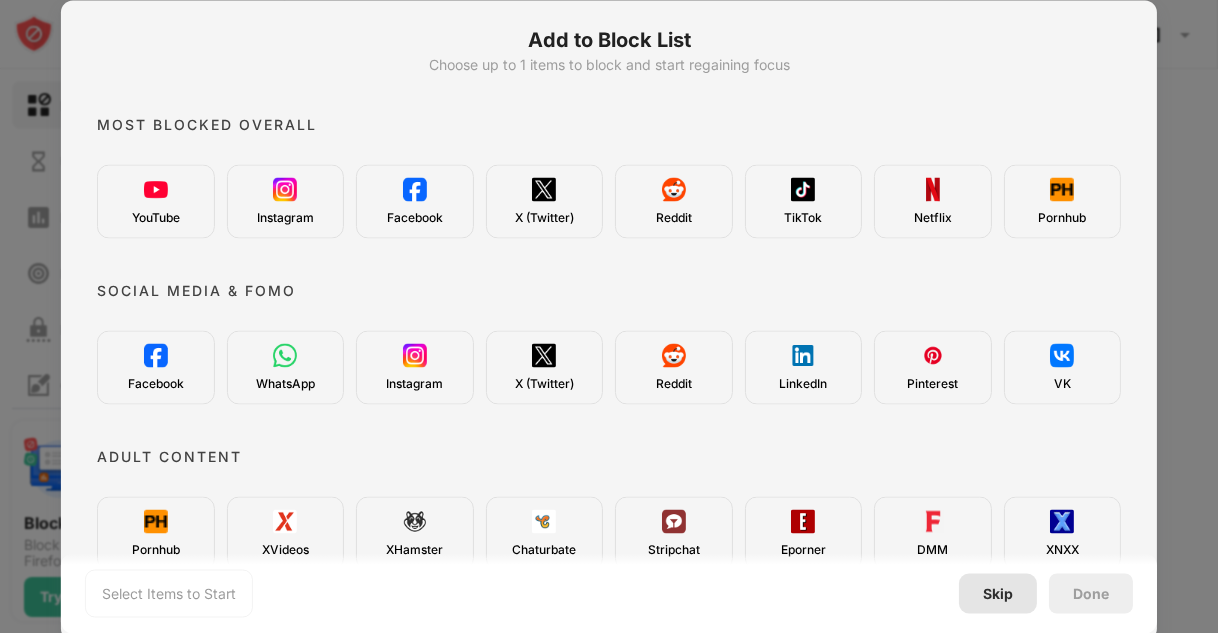 click on "Skip" at bounding box center (998, 593) 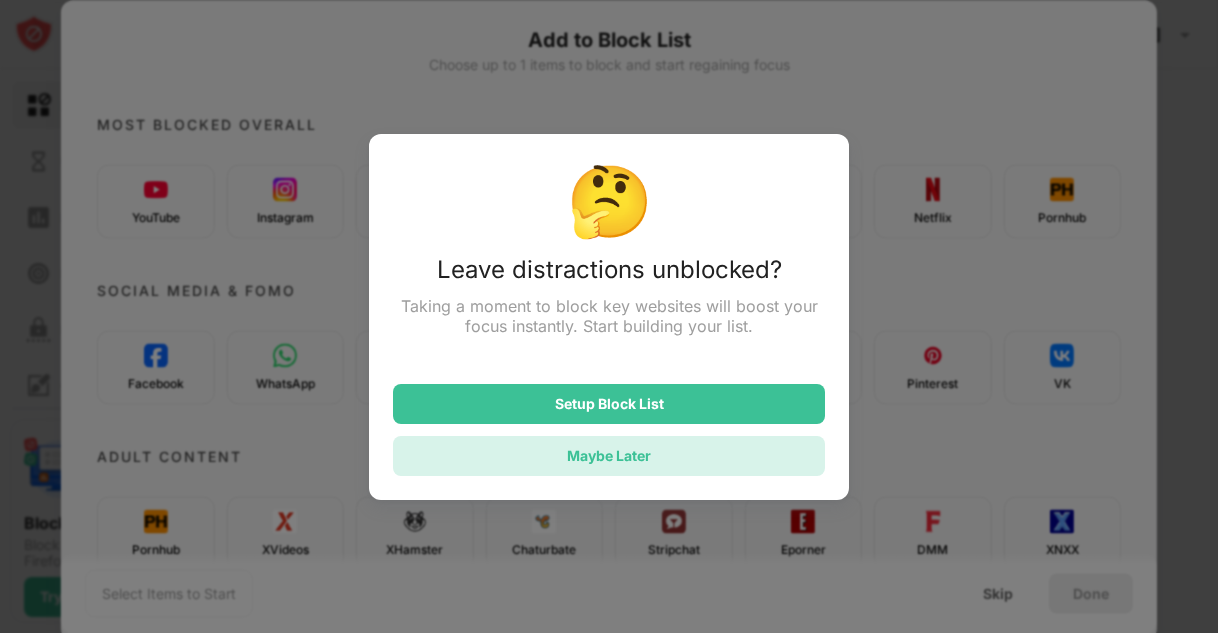 click on "Maybe Later" at bounding box center (609, 456) 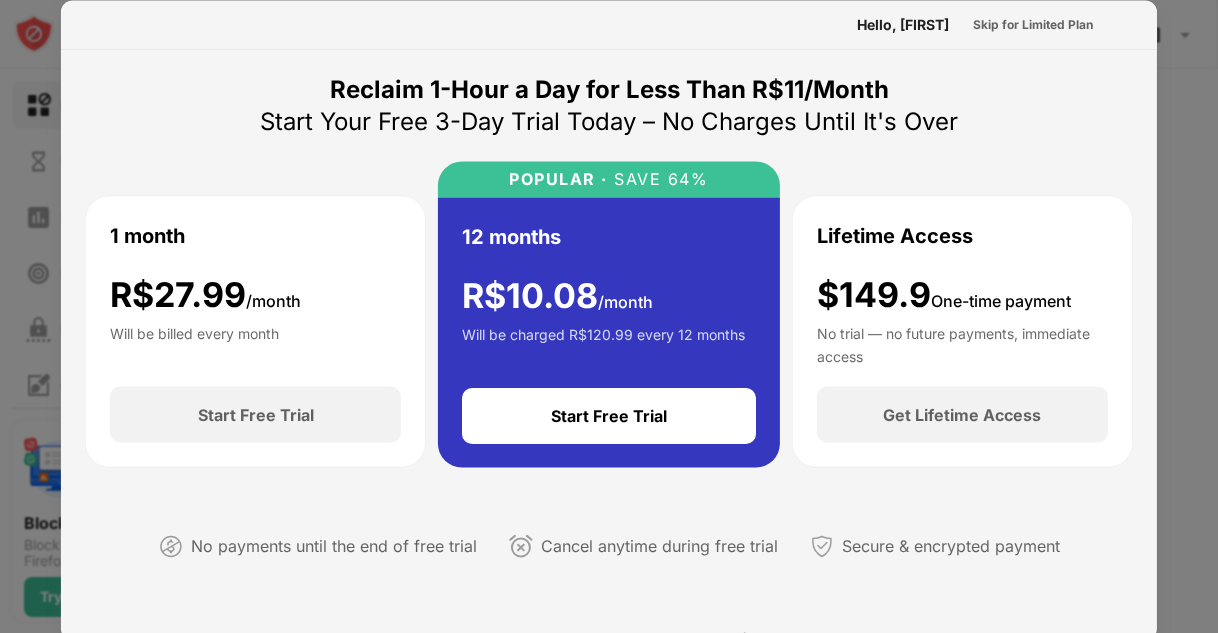 click on "Reclaim 1-Hour a Day for Less Than R$11/Month Start Your Free 3-Day Trial Today – No Charges Until It's Over 1 month R$ 27.99  /month Will be billed every month Start Free Trial POPULAR ·   SAVE 64% 12 months R$ 10.08  /month Will be charged R$120.99 every 12 months Start Free Trial Lifetime Access $149.9  One-time payment No trial — no future payments, immediate access Get Lifetime Access No payments until the end of free trial Cancel anytime during free trial Secure & encrypted payment Trusted by over 1,000,000+ productive users [FIRST] [LAST] Freelance Writer BlockSite saved me 2 hours a day. Now I spend more time with my family and less time doom-scrolling. [FIRST] [LAST] College Student I finished my project a whole week earlier thanks to BlockSite. No more endless Reddit holes. [FIRST] [LAST] Software Developer I was shocked to see I wasted 10 hours a week on social media. BlockSite helped me stop.   As seen on   Featured by   Featured by   As seen on Subscription FAQ" at bounding box center [609, 832] 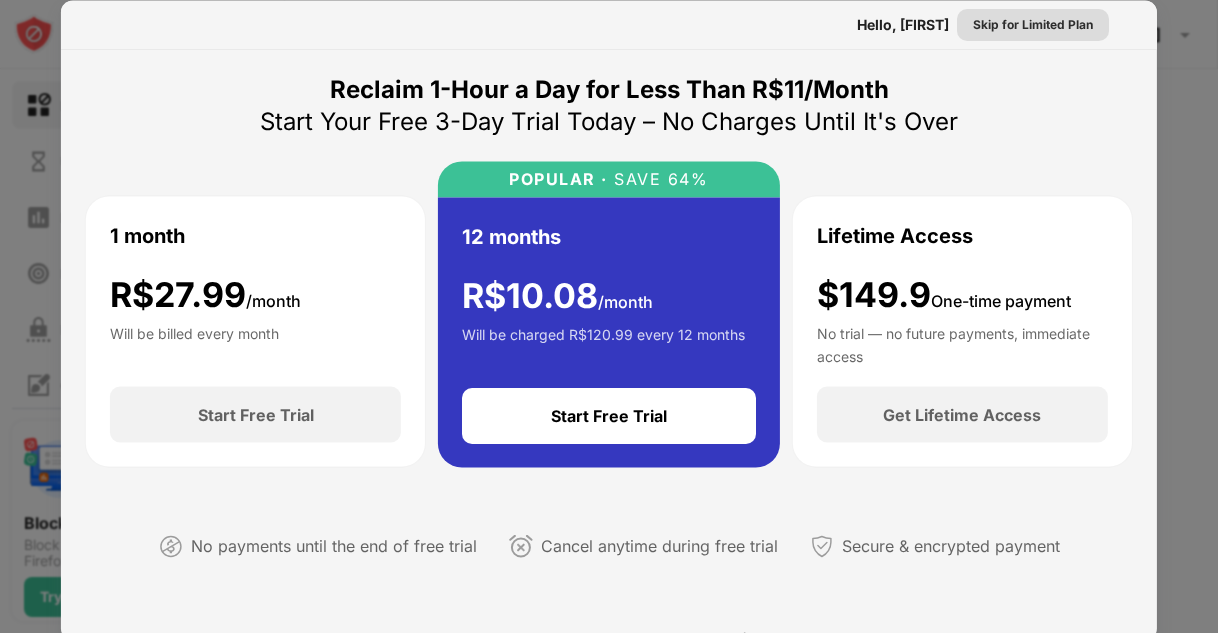 click on "Skip for Limited Plan" at bounding box center [1033, 24] 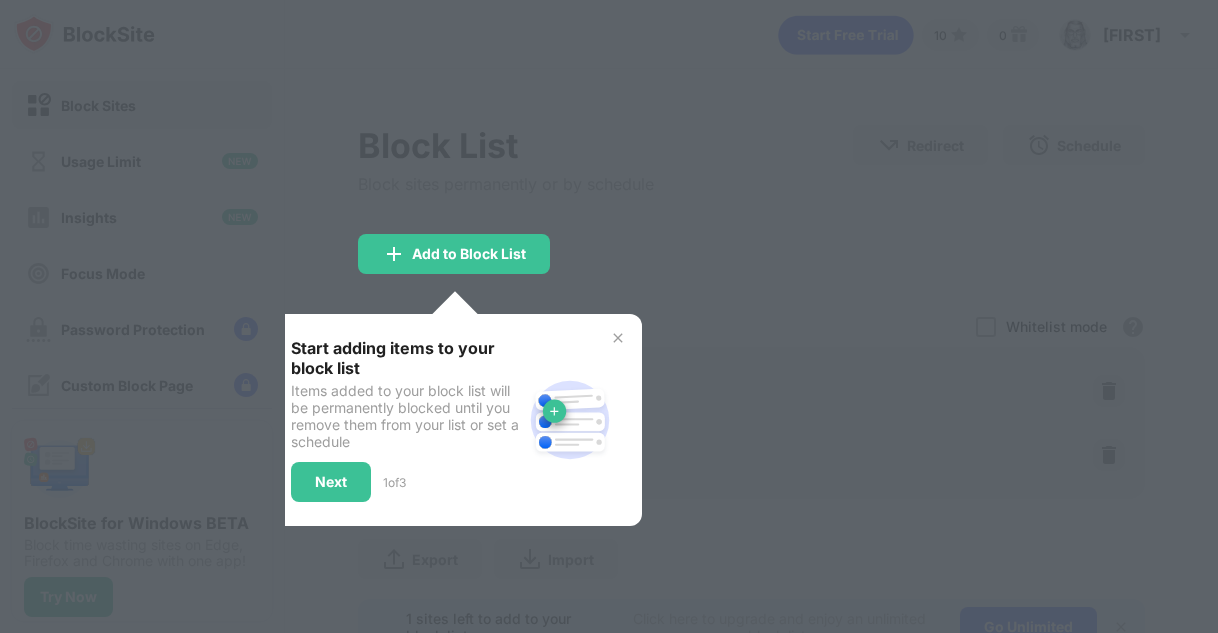 click at bounding box center [618, 338] 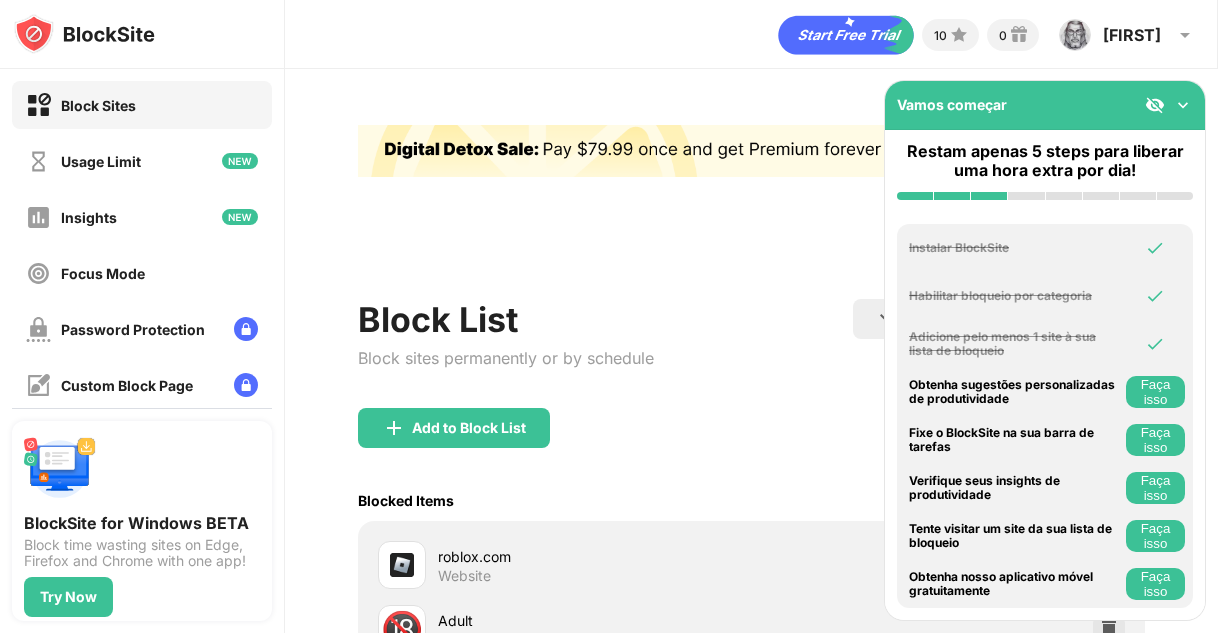 scroll, scrollTop: 0, scrollLeft: 0, axis: both 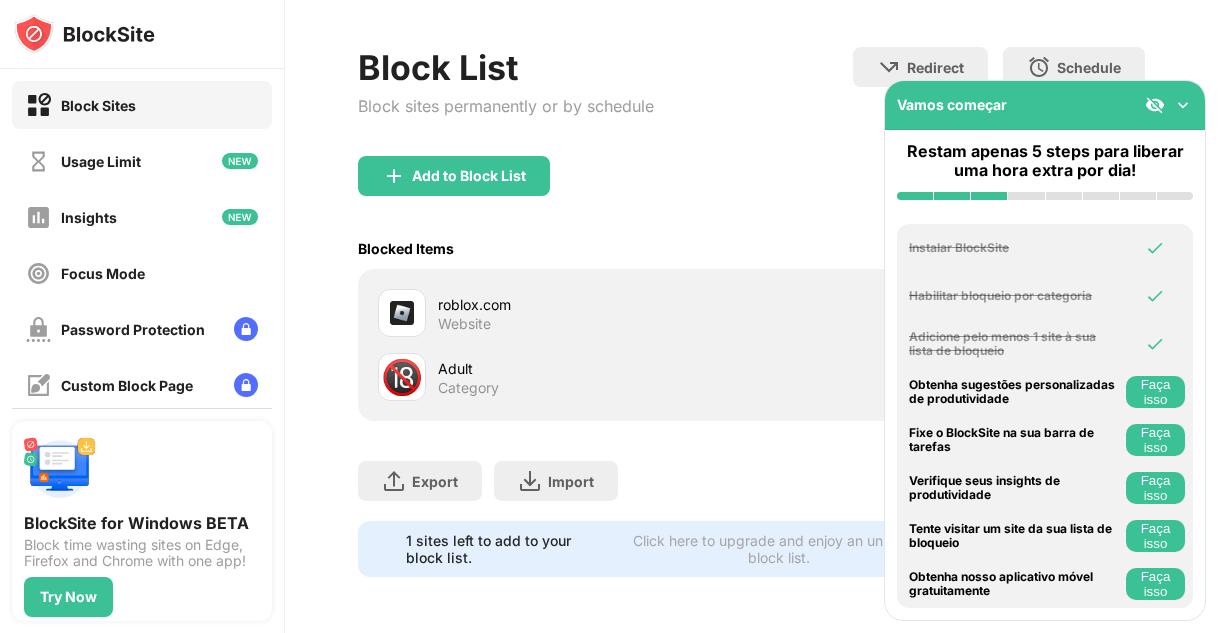 click at bounding box center (1183, 105) 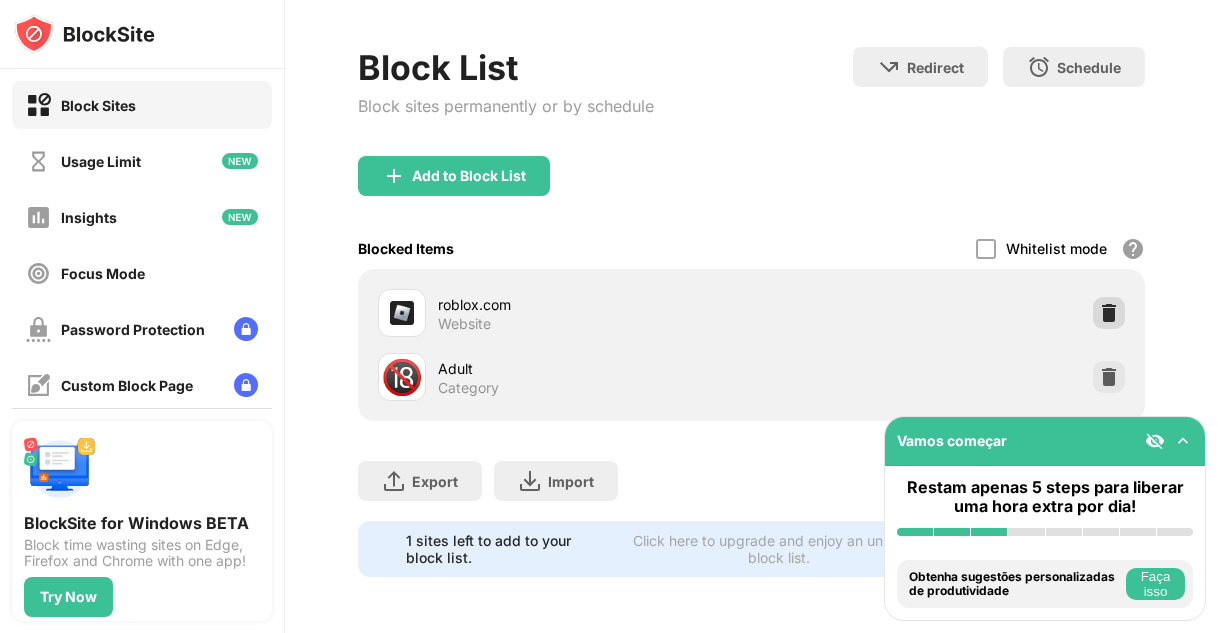 click at bounding box center [1109, 313] 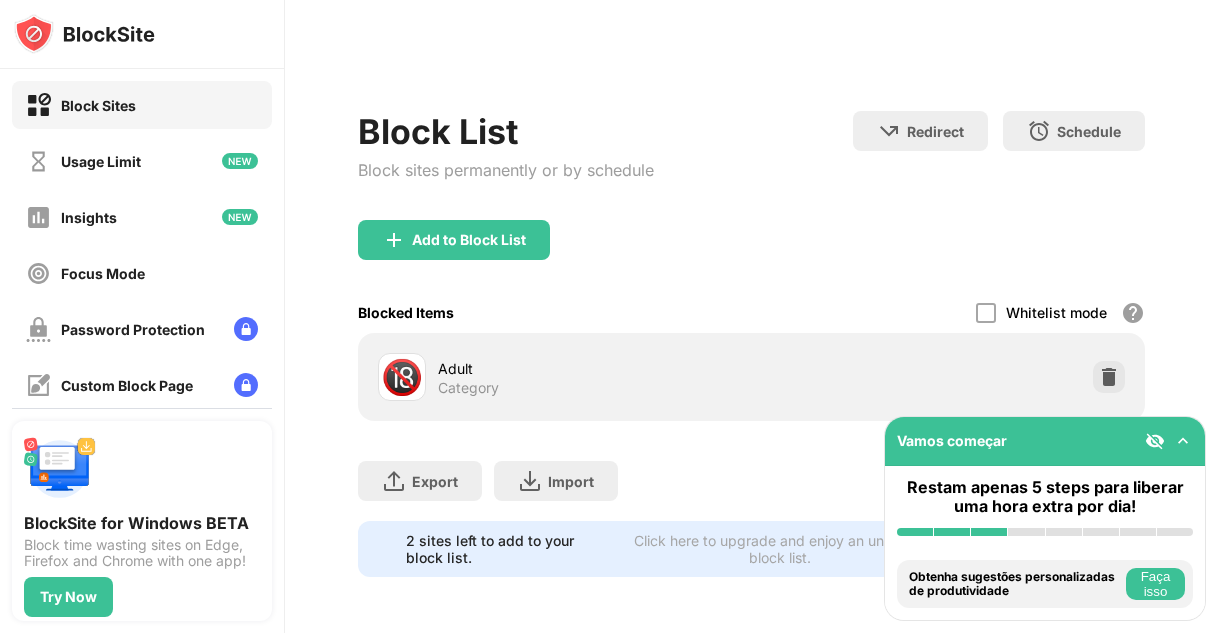 scroll, scrollTop: 202, scrollLeft: 0, axis: vertical 